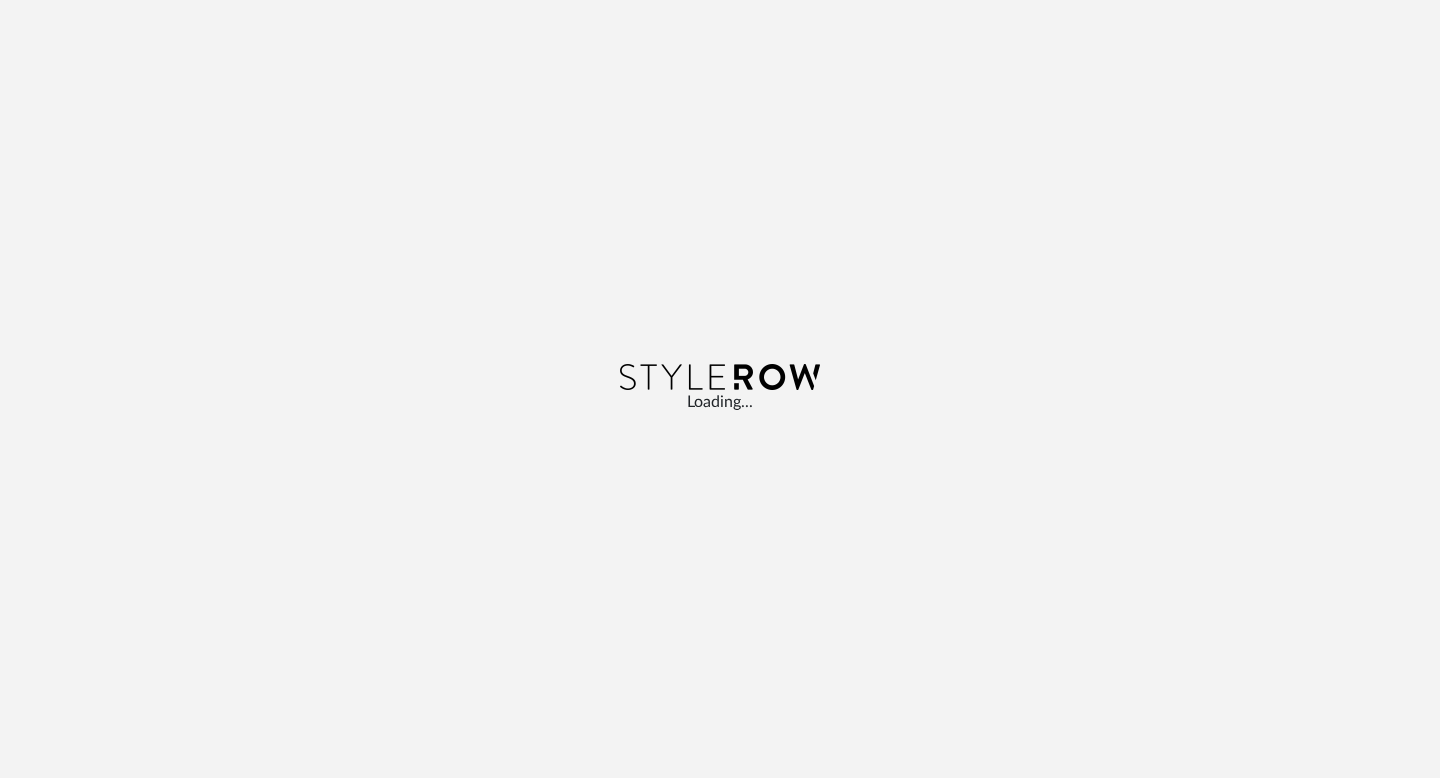 scroll, scrollTop: 0, scrollLeft: 0, axis: both 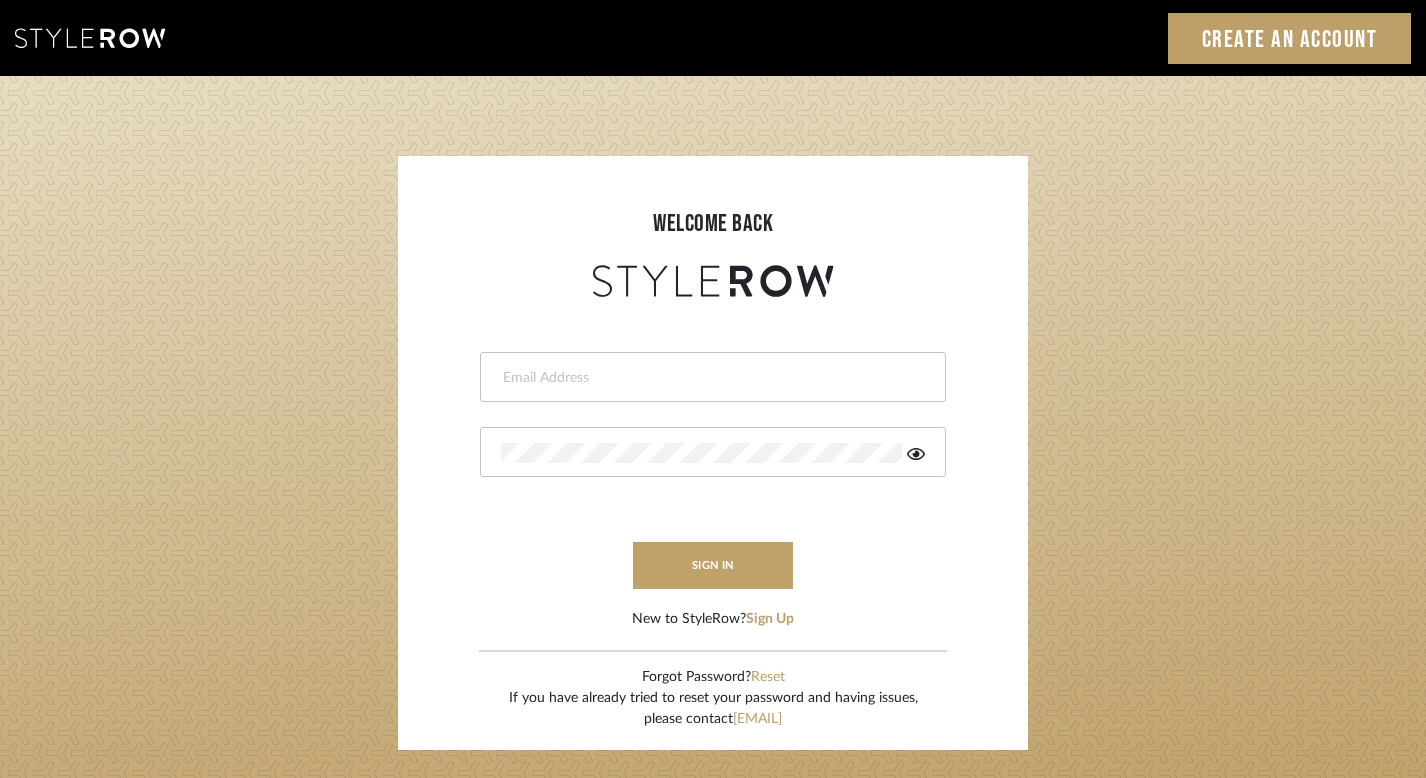 click at bounding box center [713, 377] 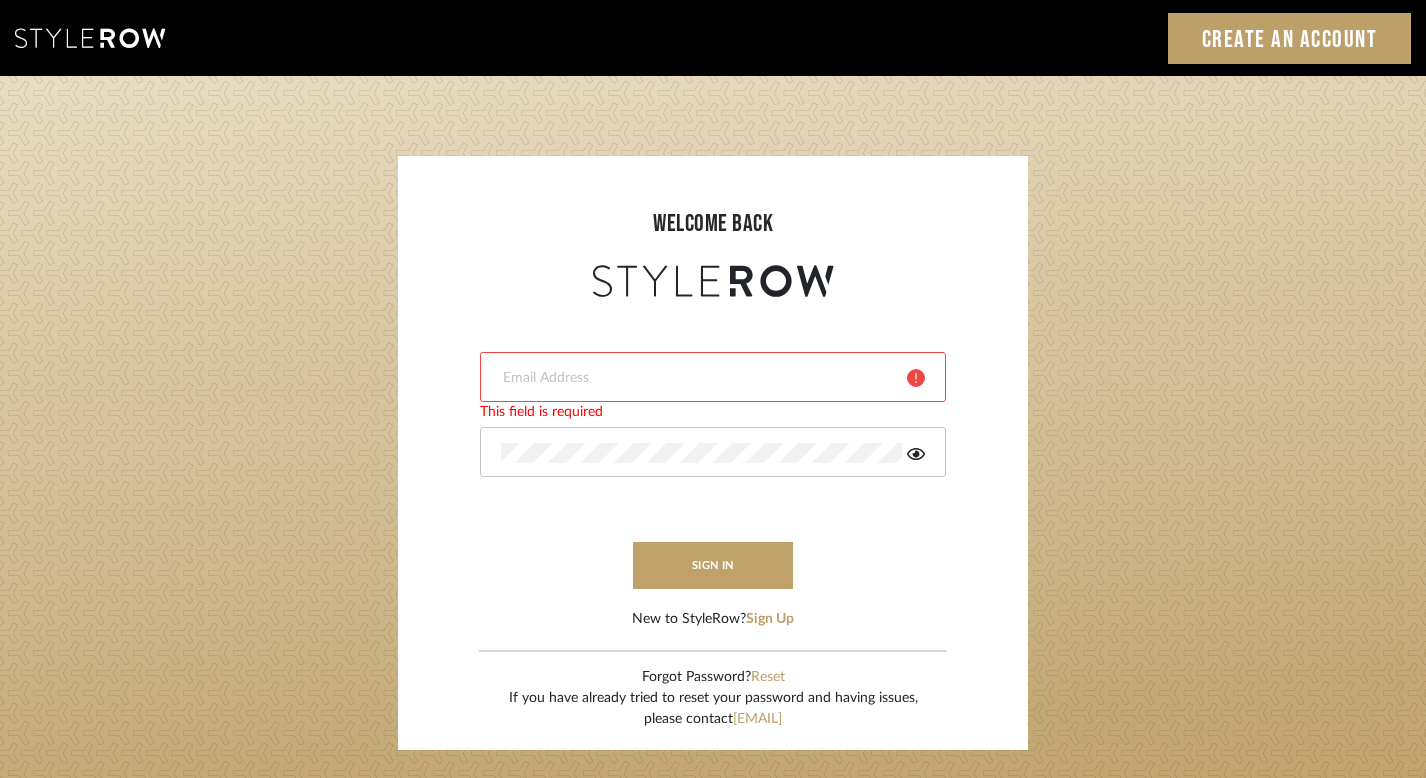 type on "noah@openairhomes.com" 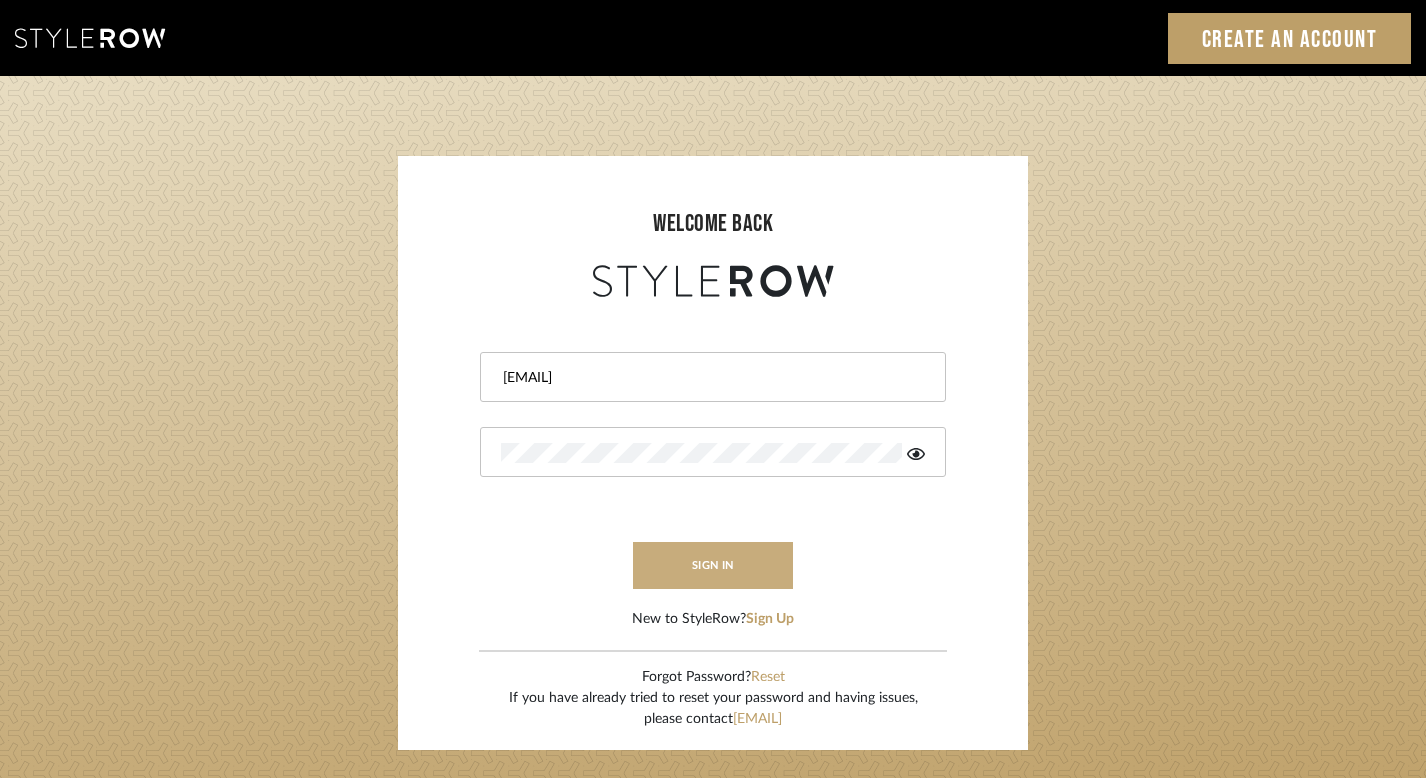click on "sign in" at bounding box center (713, 565) 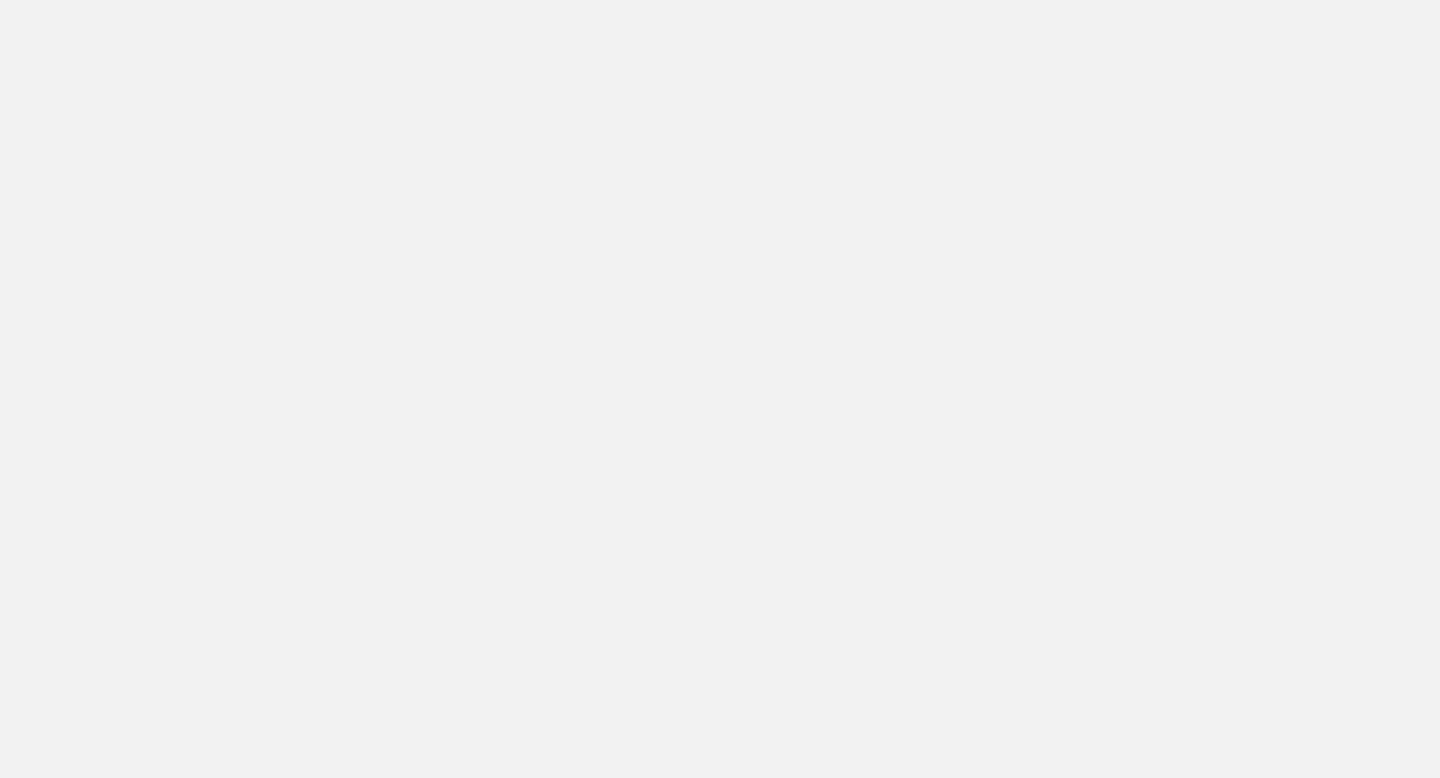 scroll, scrollTop: 0, scrollLeft: 0, axis: both 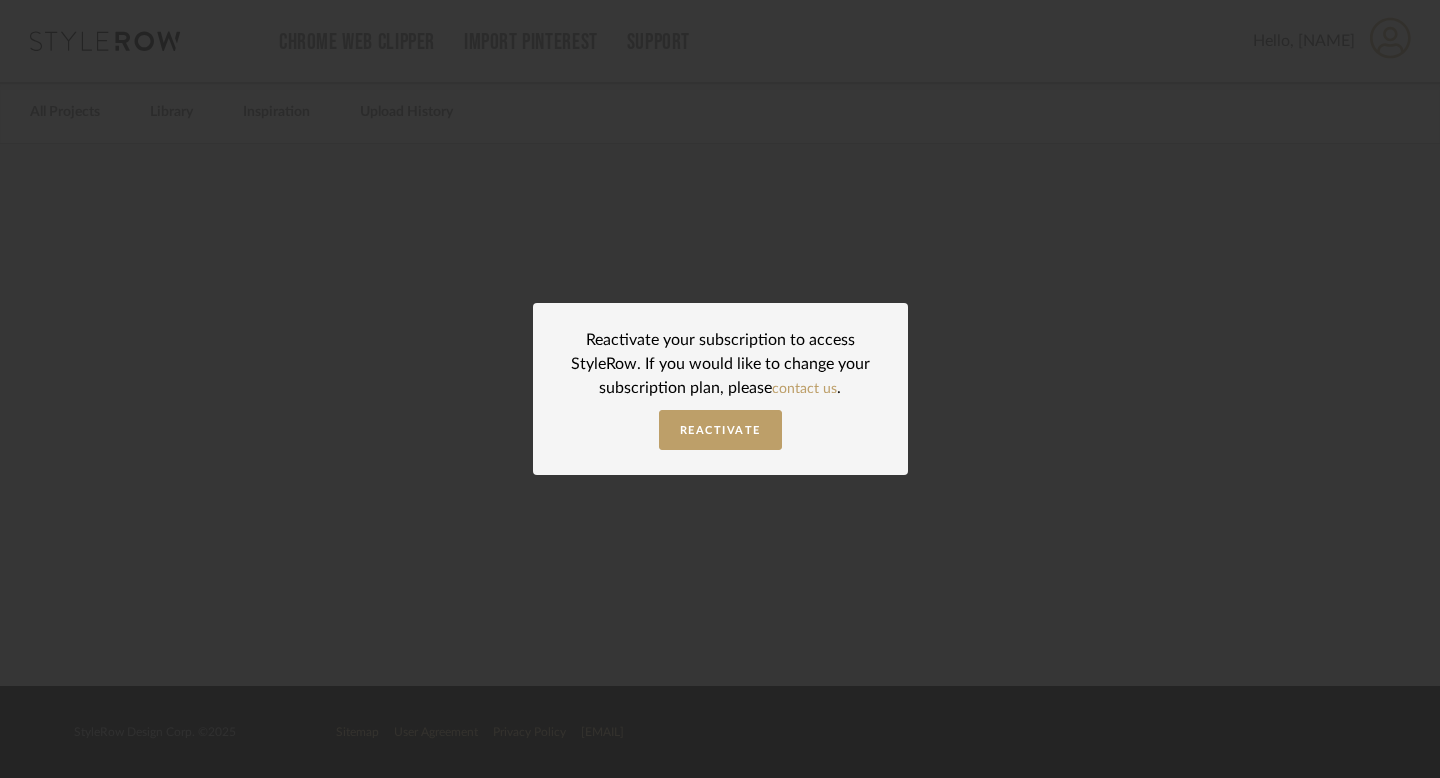 click on "Reactivate your subscription to access StyleRow. If you would like to change your subscription plan, please  contact us . Reactivate" at bounding box center [720, 389] 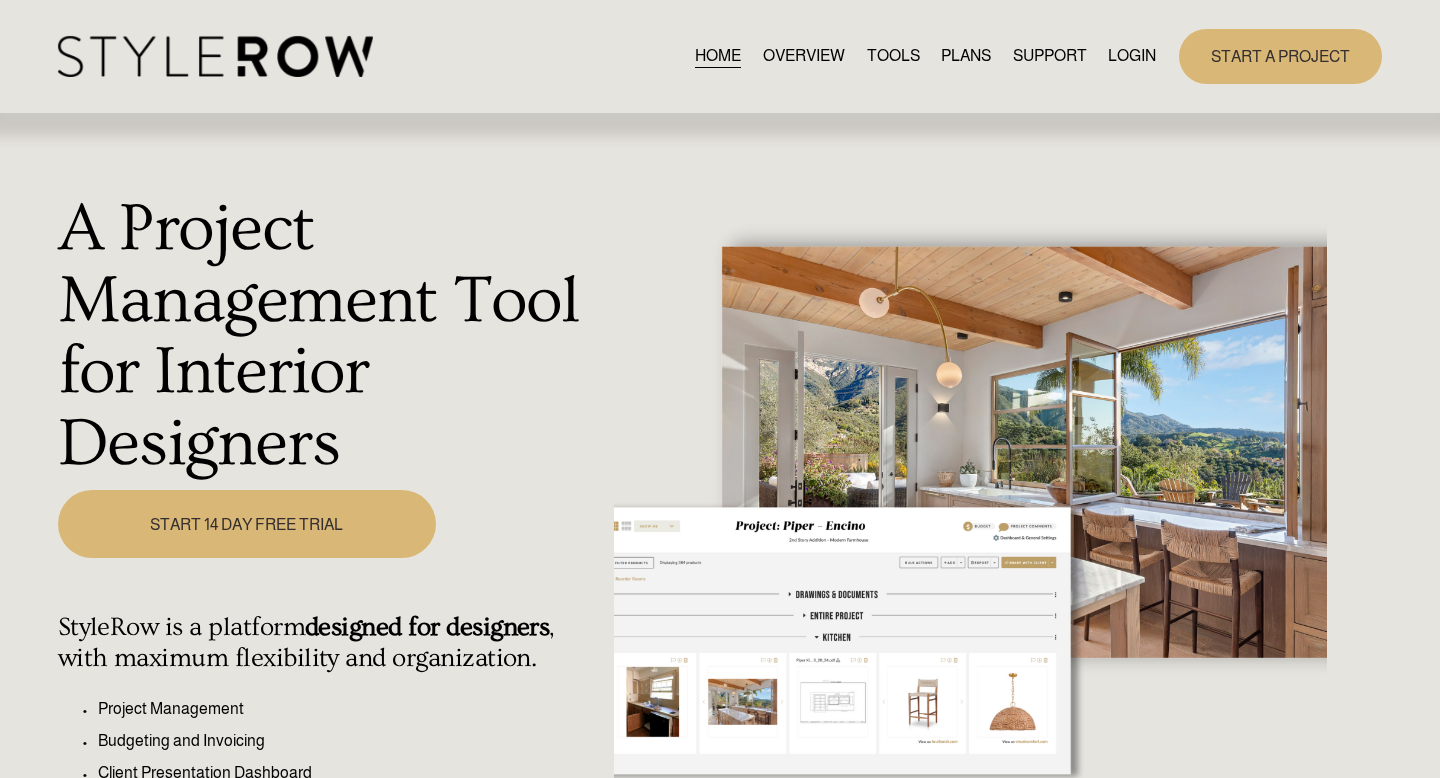 scroll, scrollTop: 0, scrollLeft: 0, axis: both 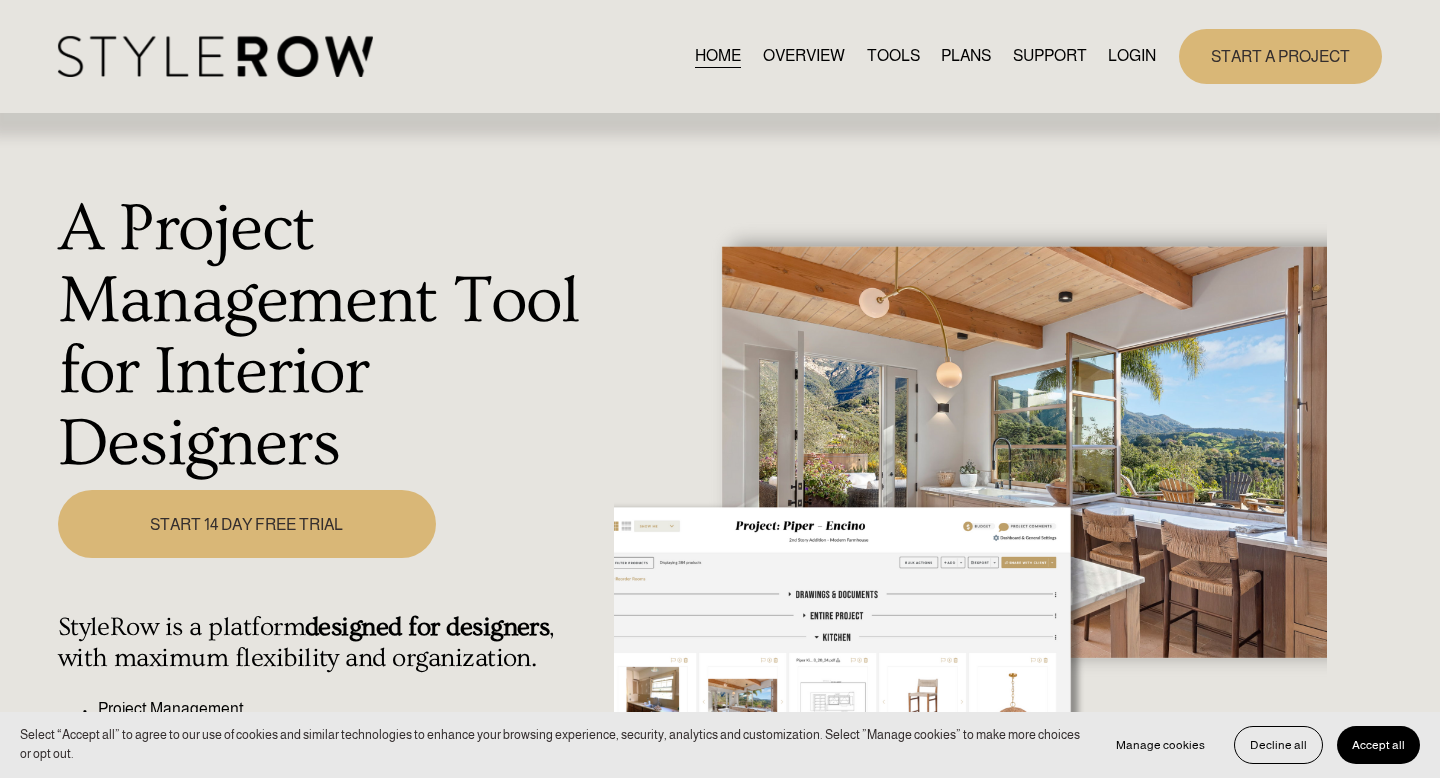 click on "LOGIN" at bounding box center (1132, 56) 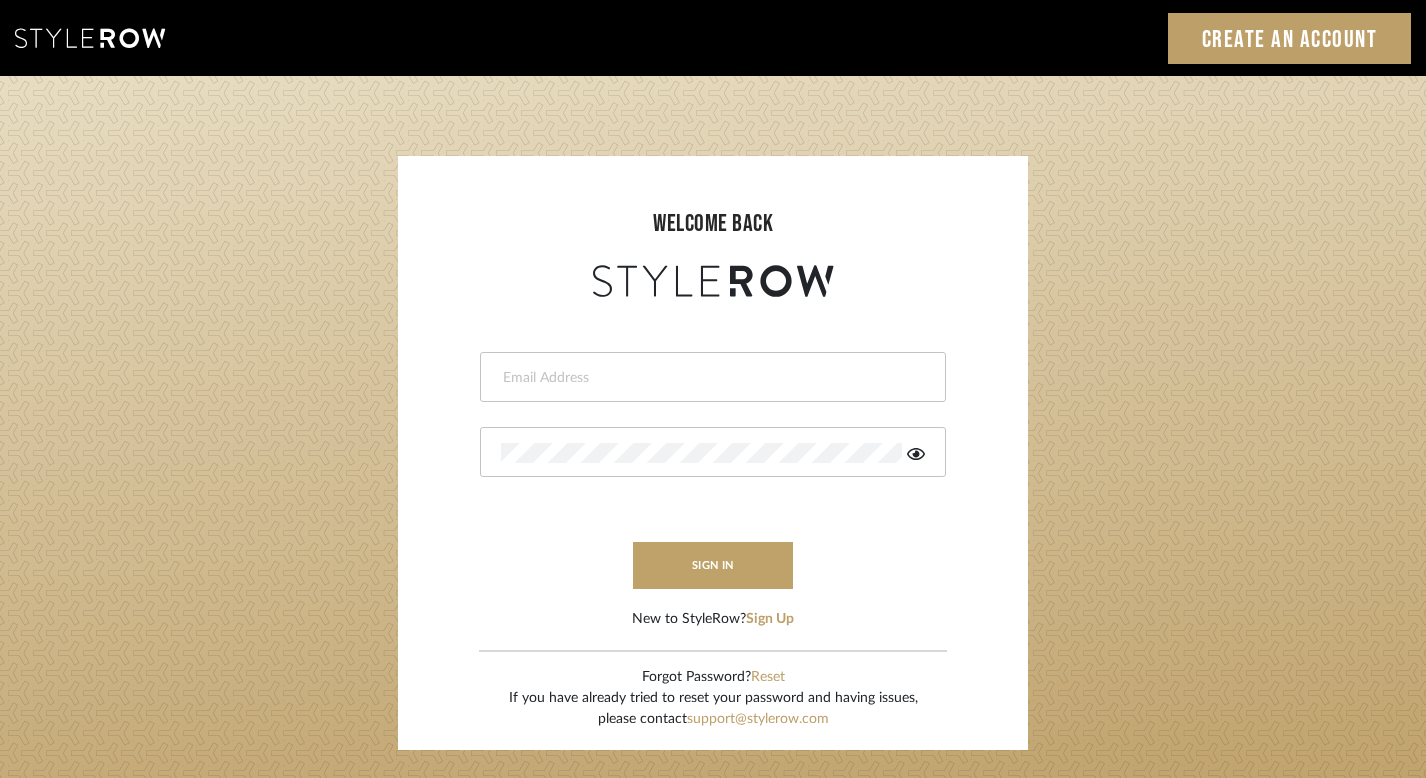 scroll, scrollTop: 0, scrollLeft: 0, axis: both 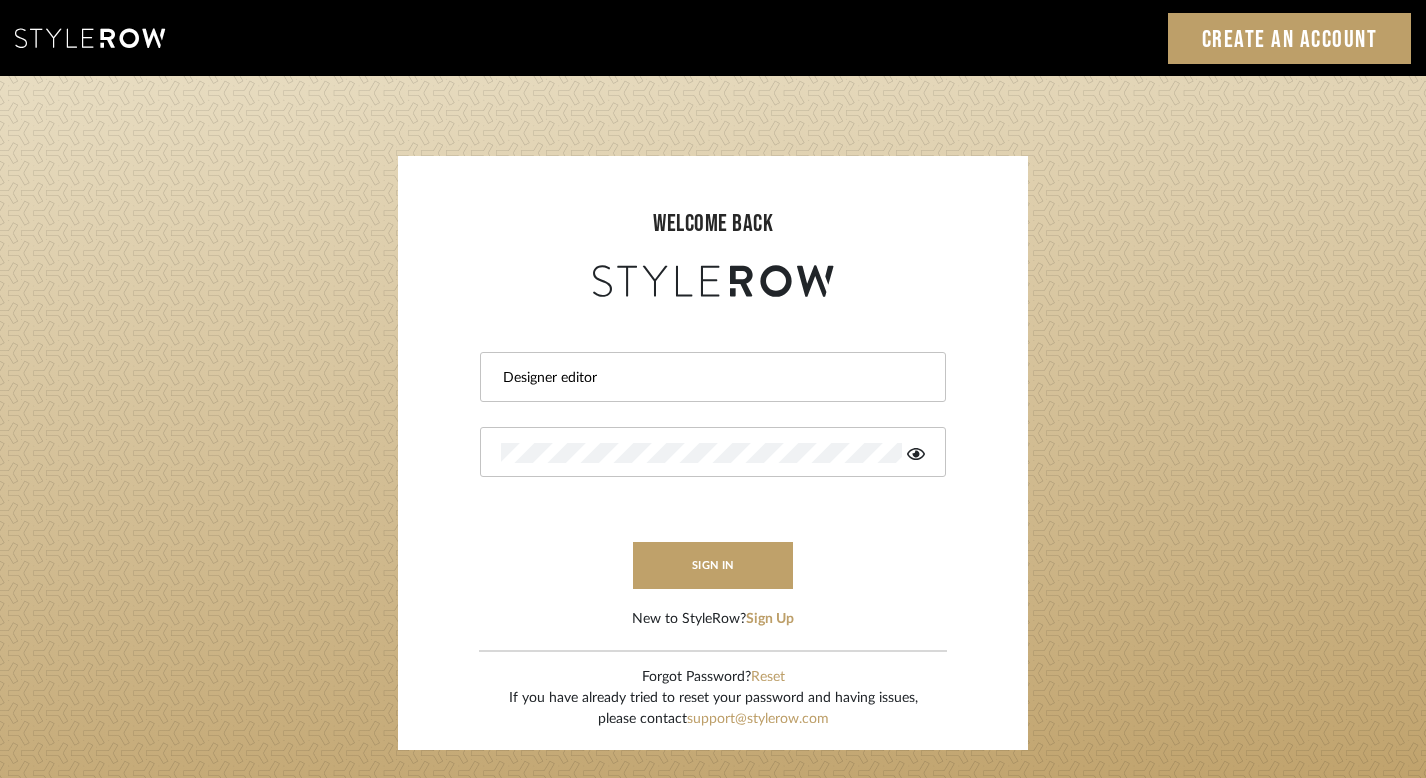 click on "Designer editor" at bounding box center (713, 377) 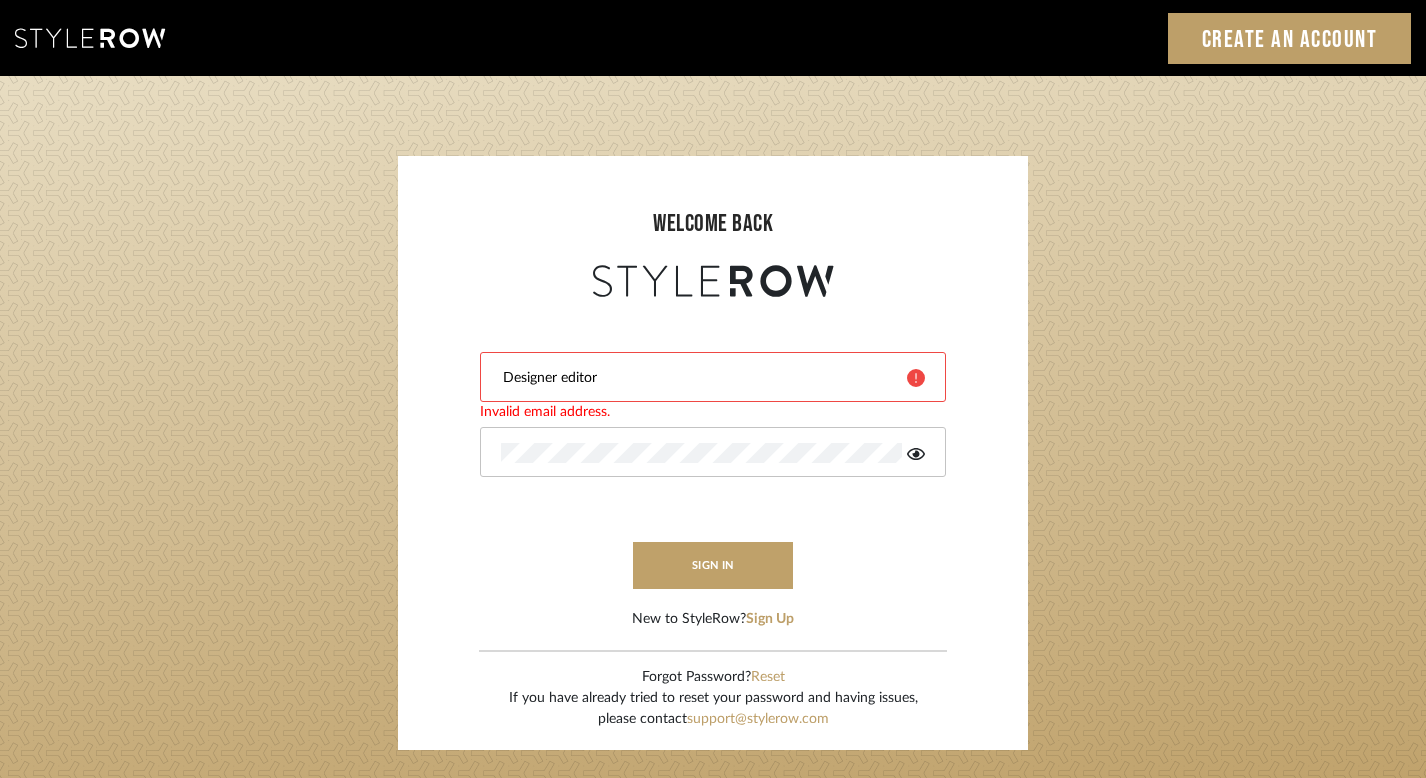 click on "Designer editor" at bounding box center (713, 377) 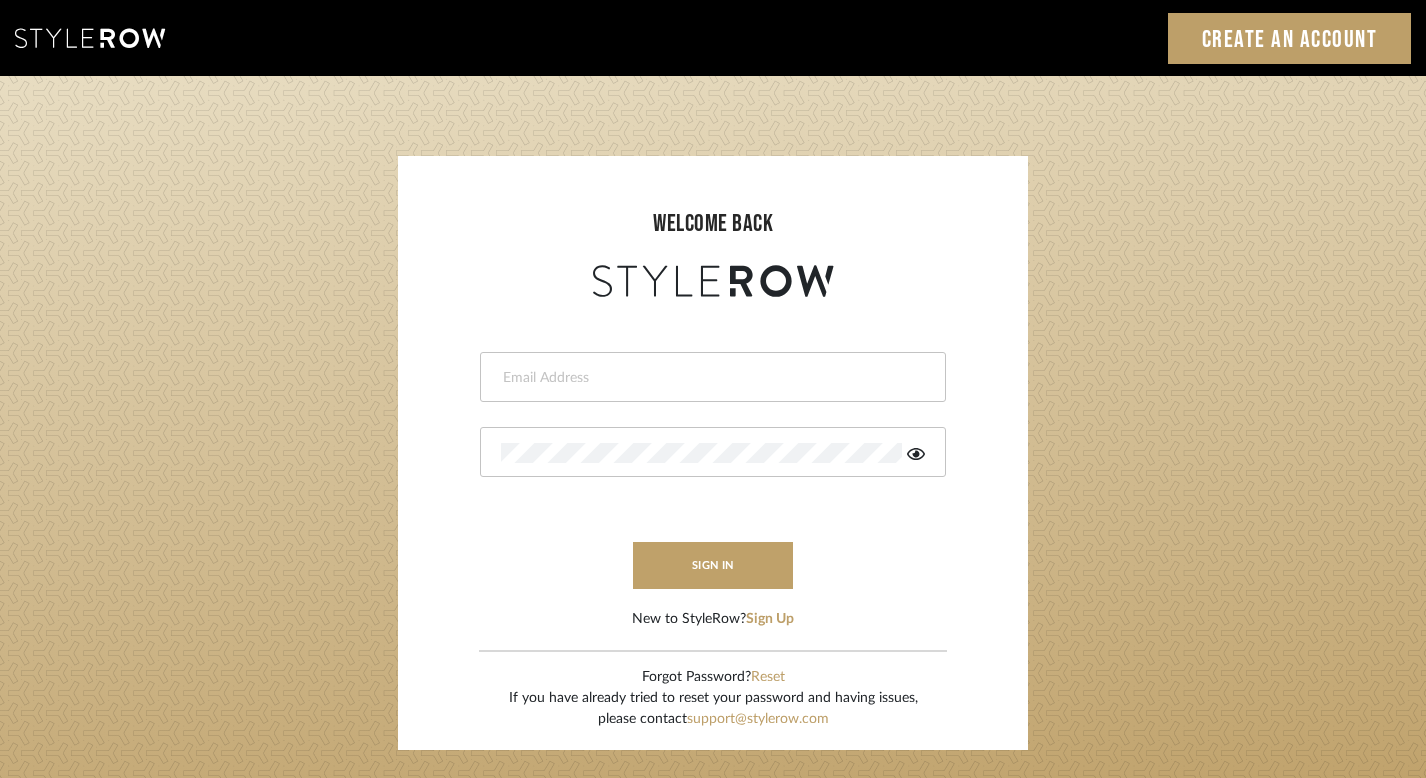 scroll, scrollTop: 0, scrollLeft: 0, axis: both 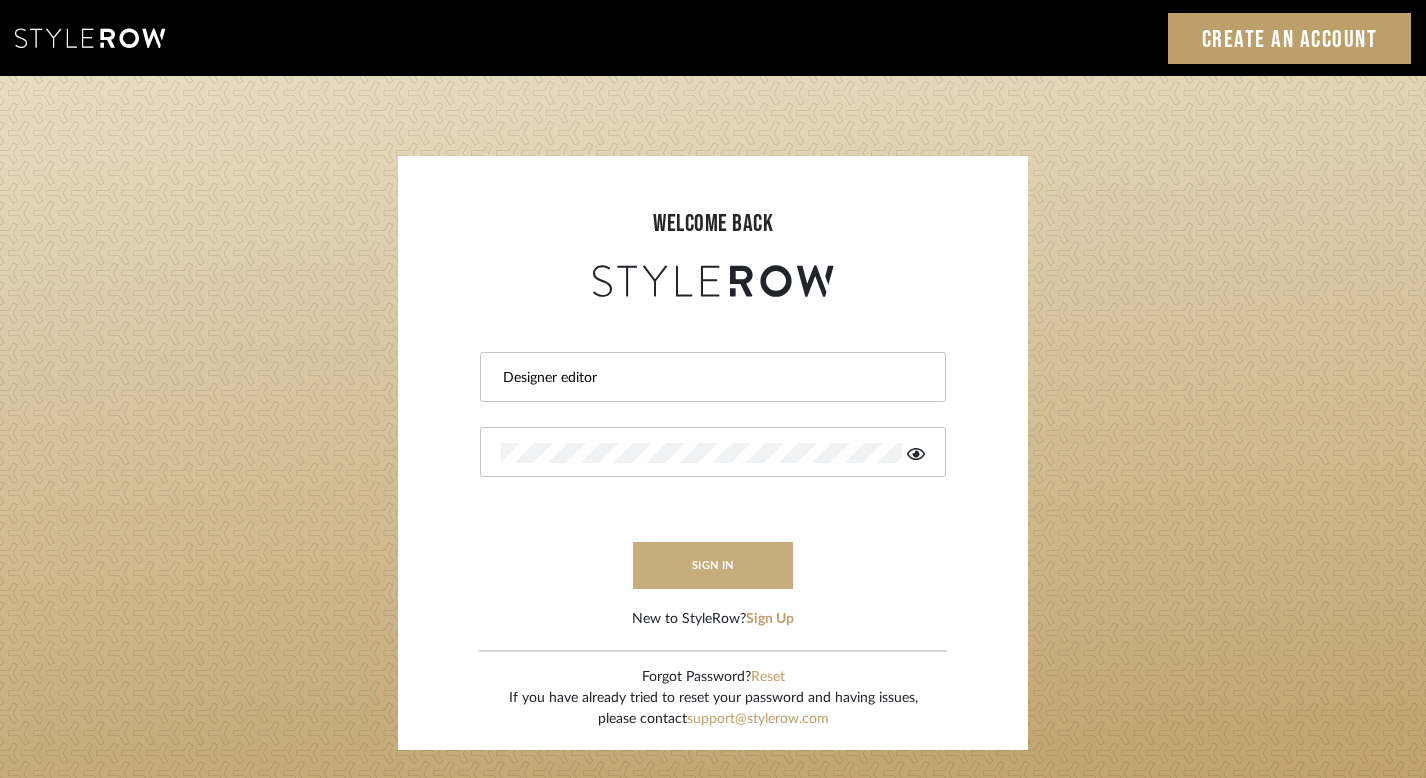 click on "sign in" at bounding box center [713, 565] 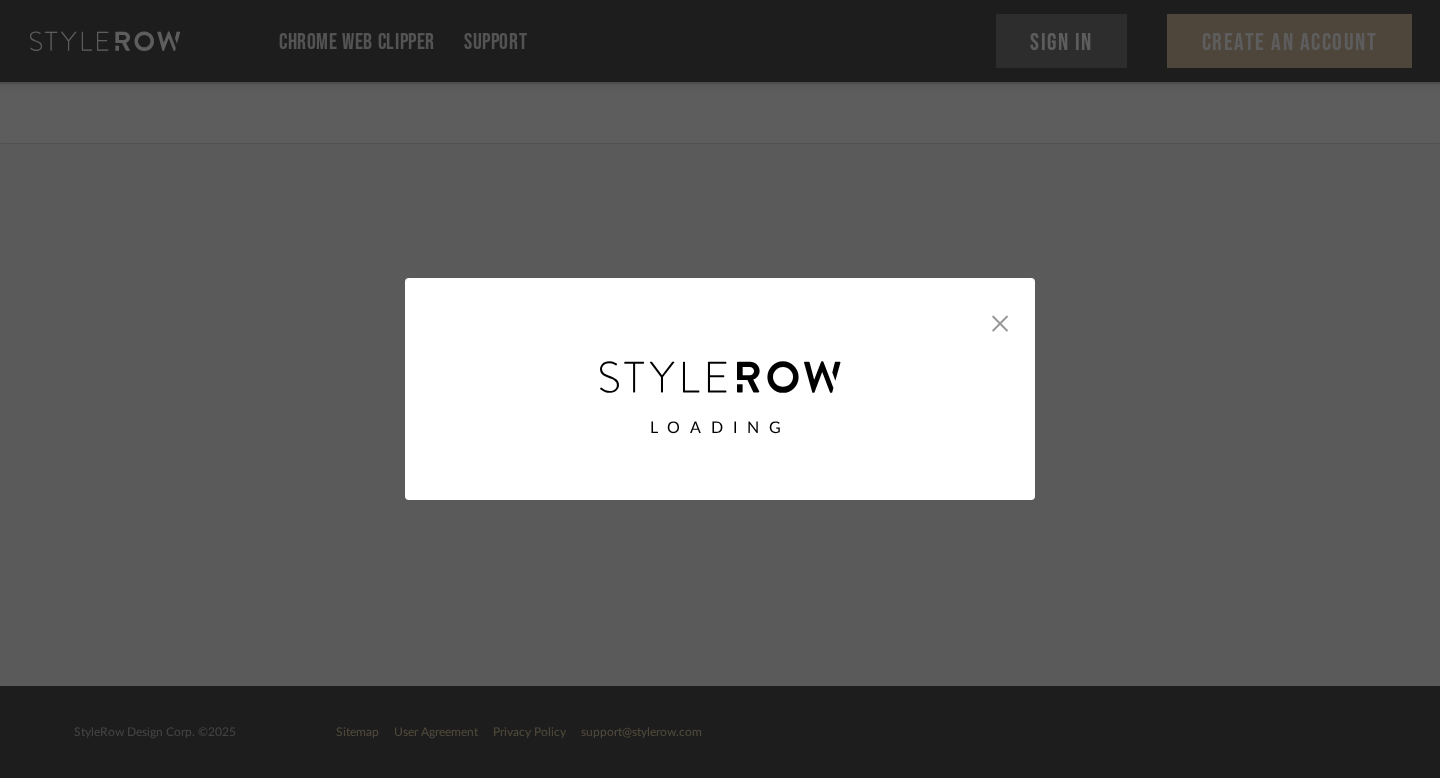 scroll, scrollTop: 0, scrollLeft: 0, axis: both 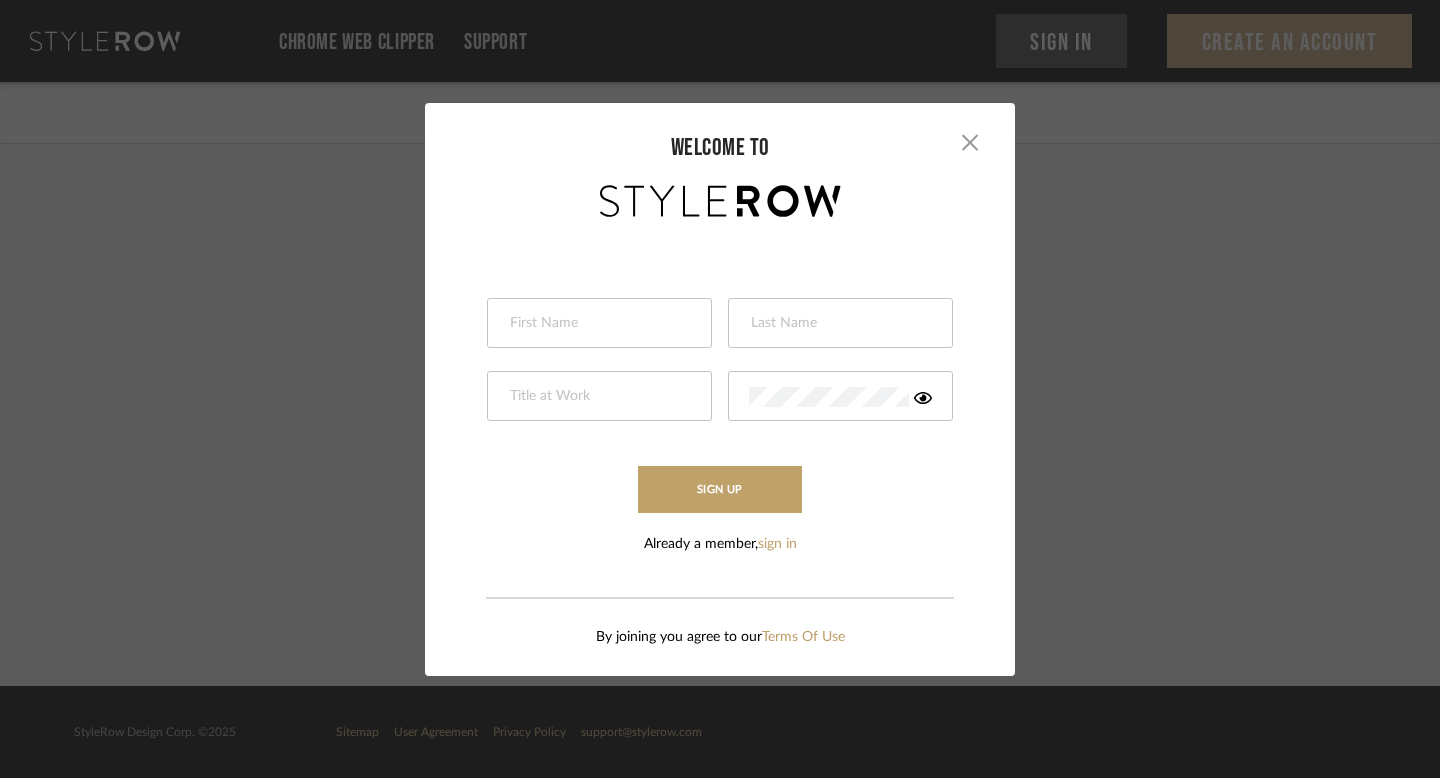 click at bounding box center [599, 323] 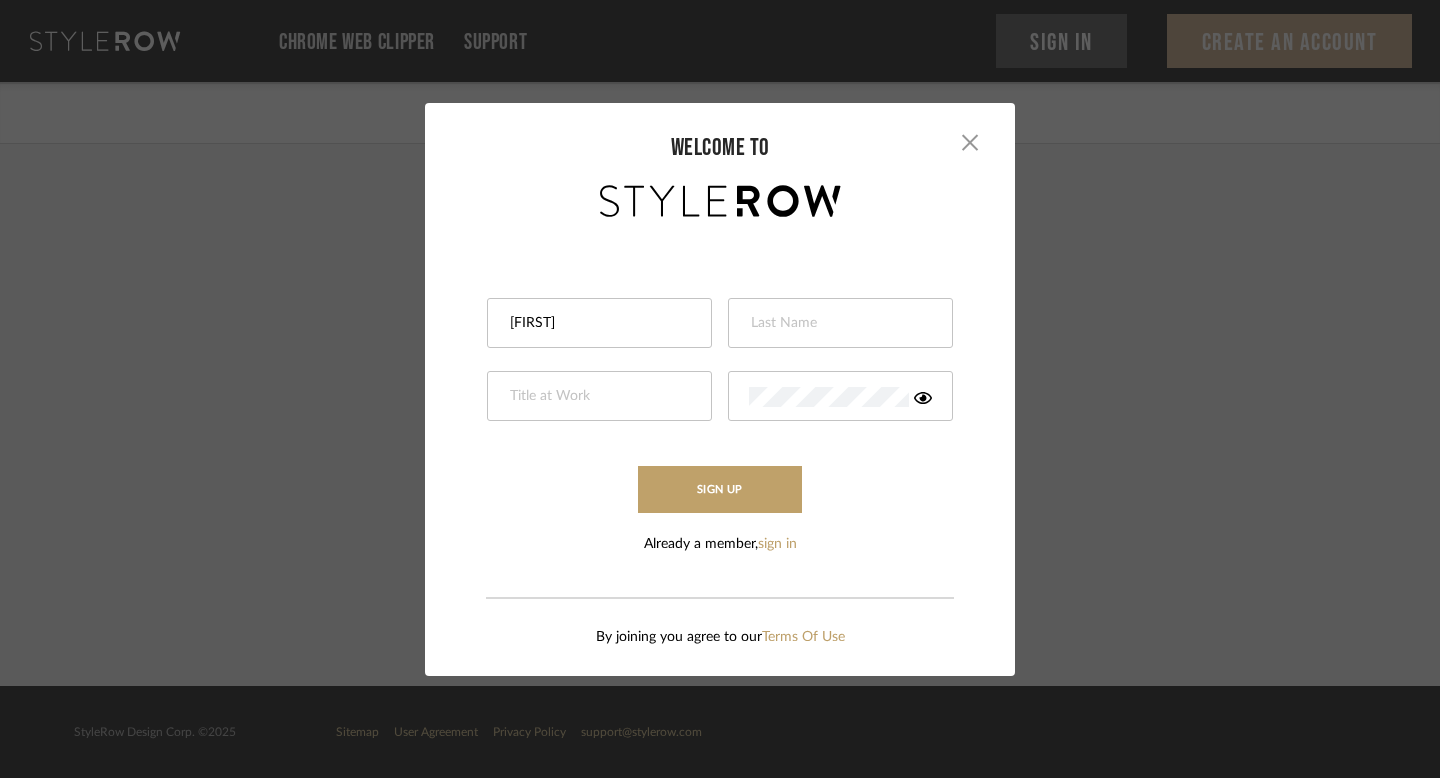 type on "[FIRST]" 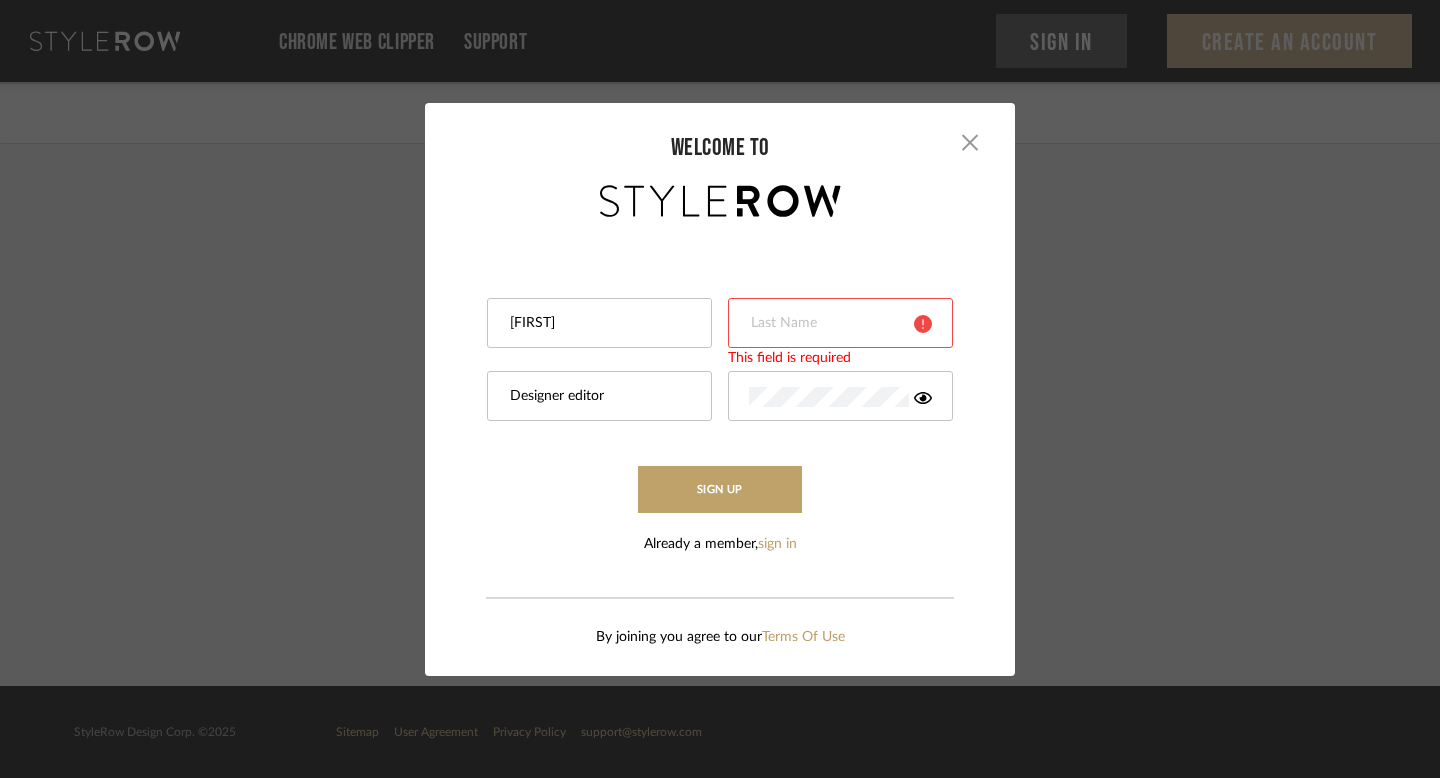 type on "Designer editor" 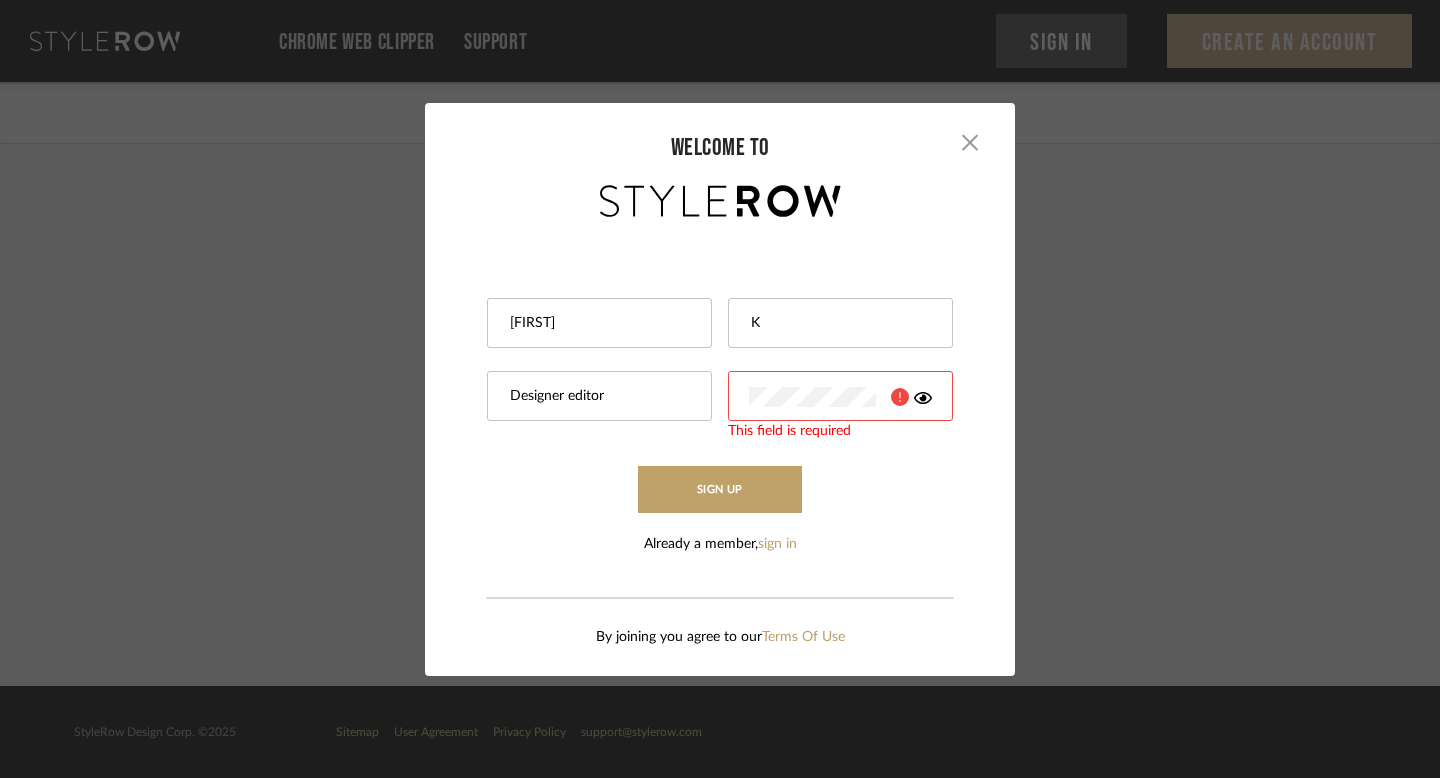 type on "K" 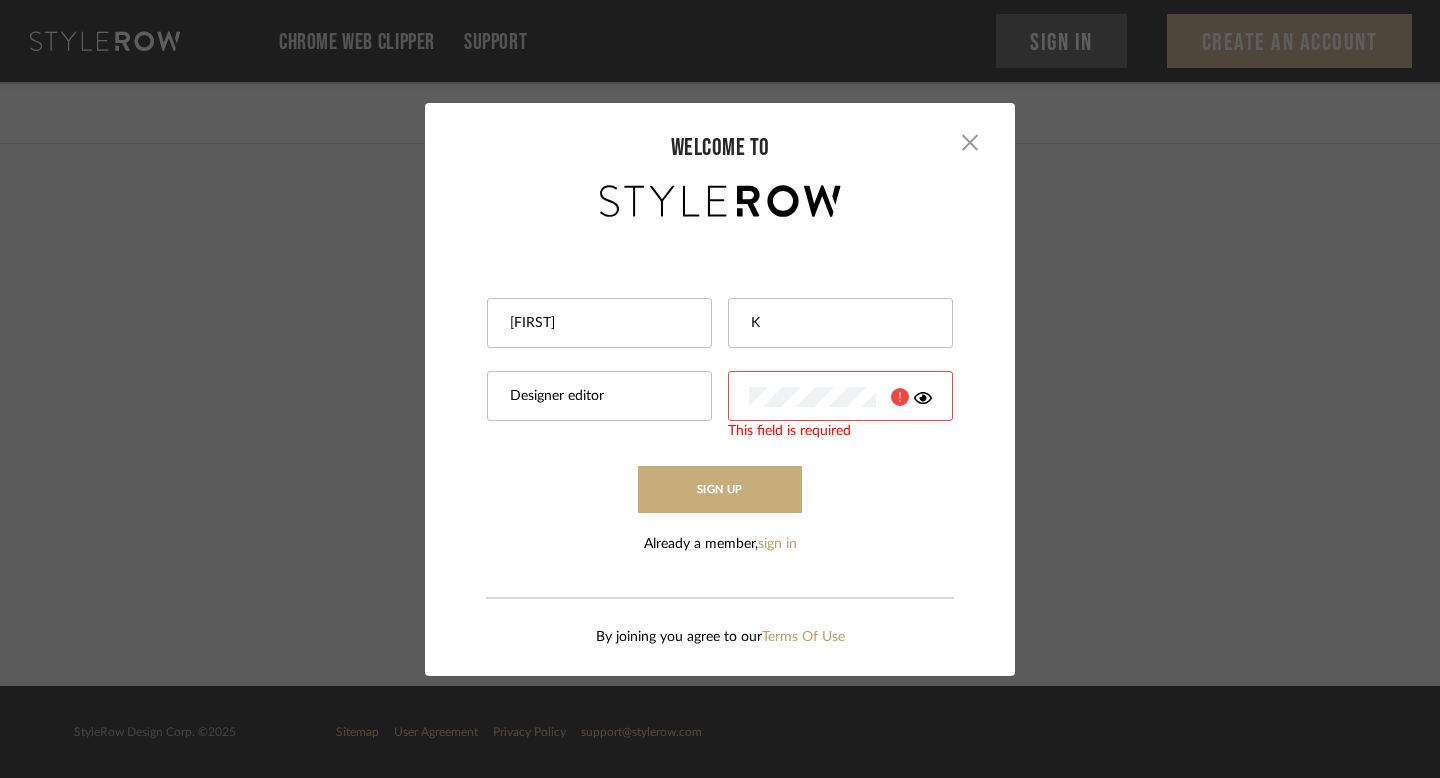 click on "Sign Up" at bounding box center [720, 489] 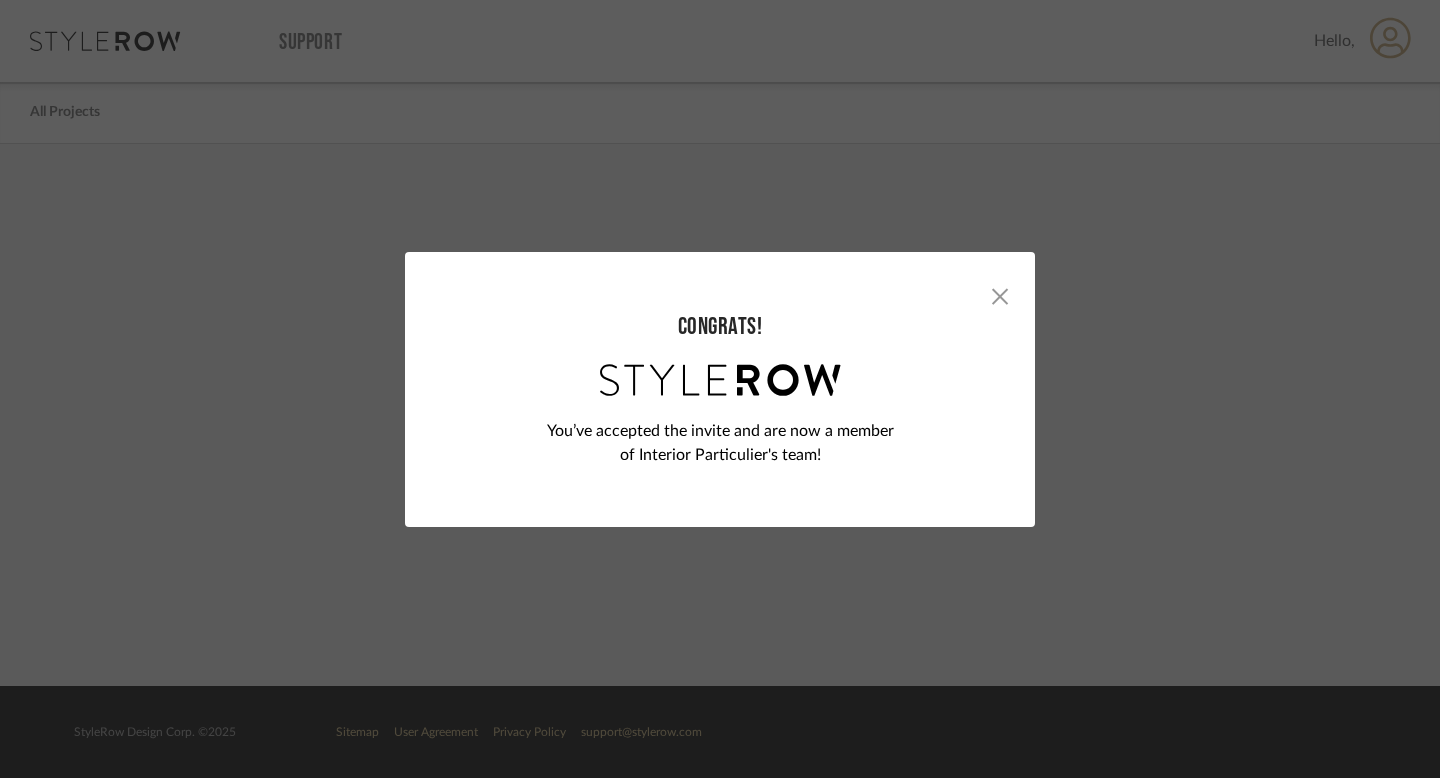 click on "× Congrats! You’ve accepted the invite and are now a member  of Interior Particulier's team!" at bounding box center [720, 389] 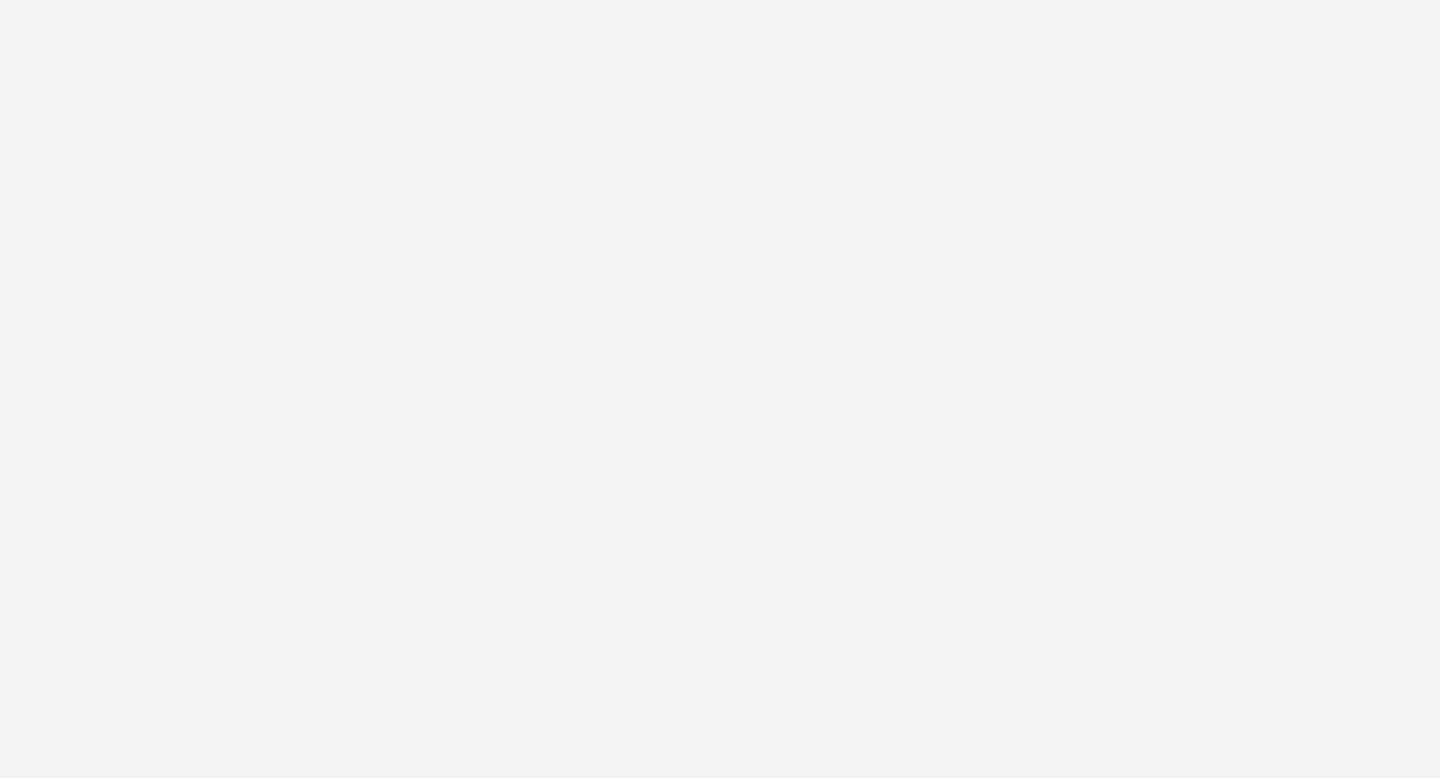 scroll, scrollTop: 0, scrollLeft: 0, axis: both 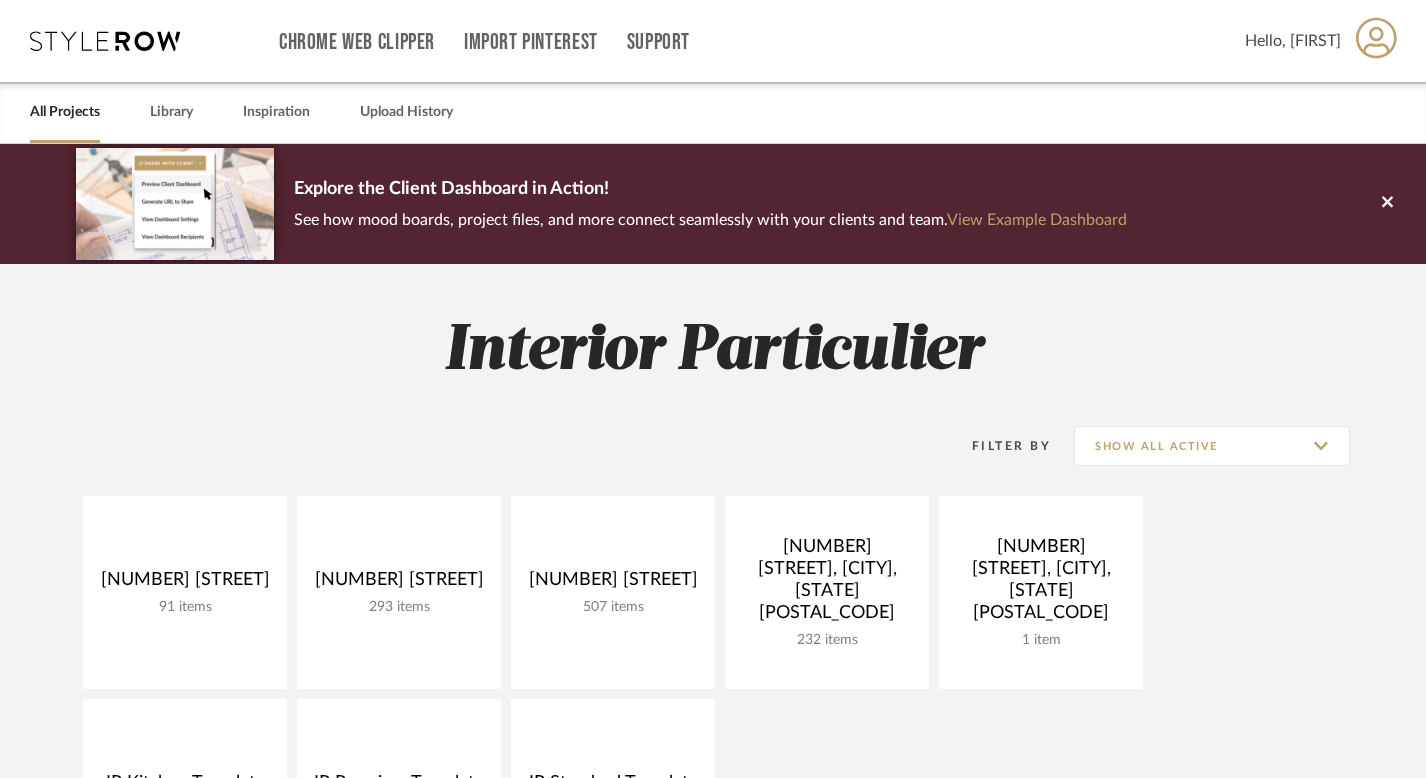 click 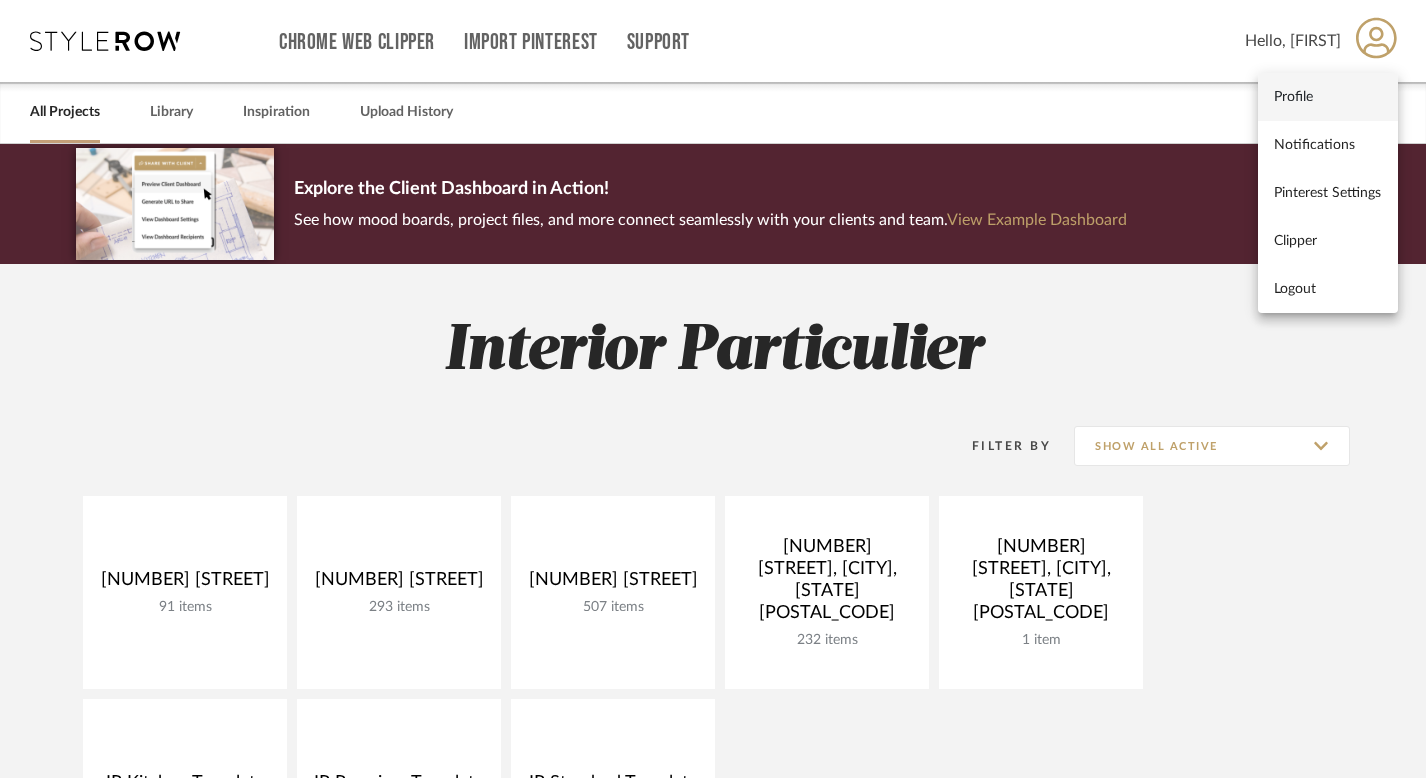 click on "Profile" at bounding box center [1328, 96] 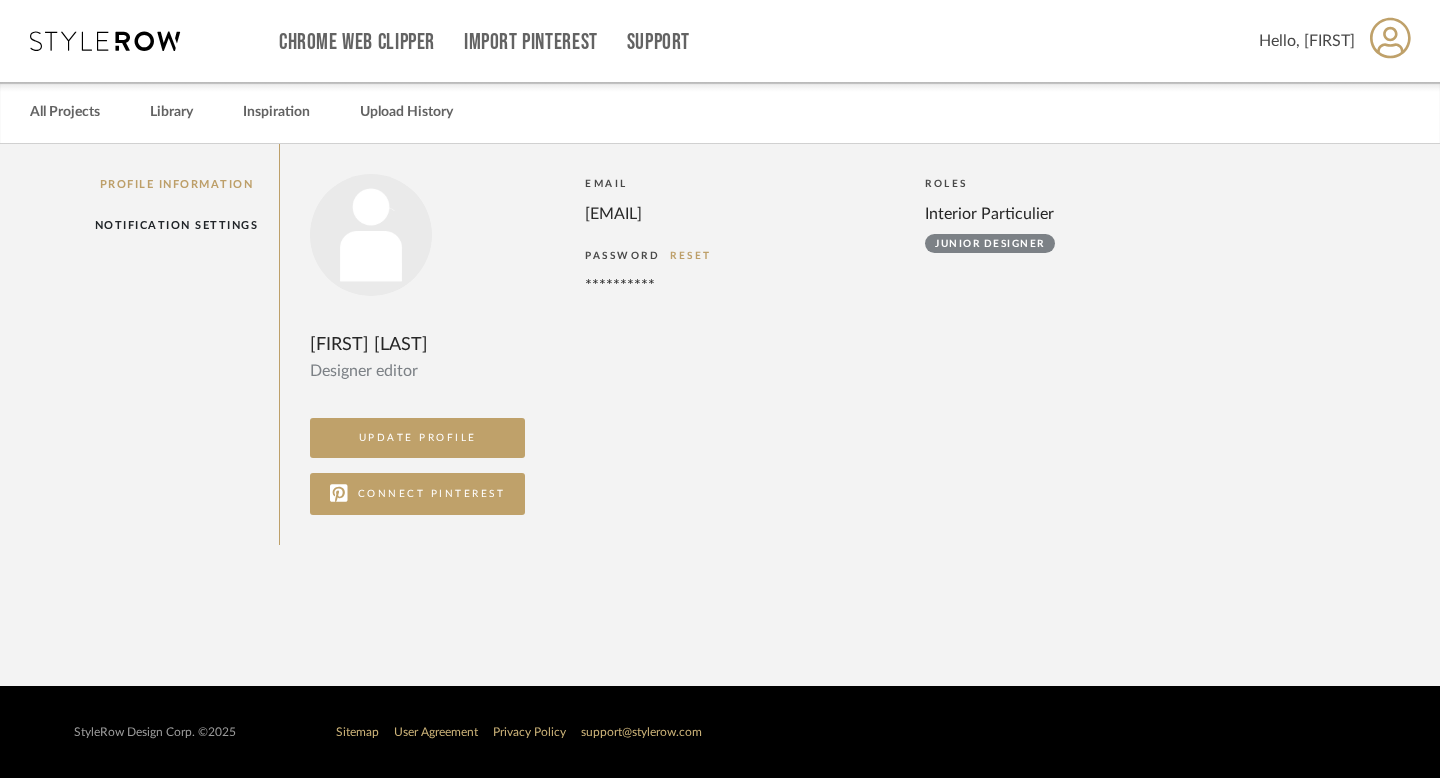 click at bounding box center [105, 41] 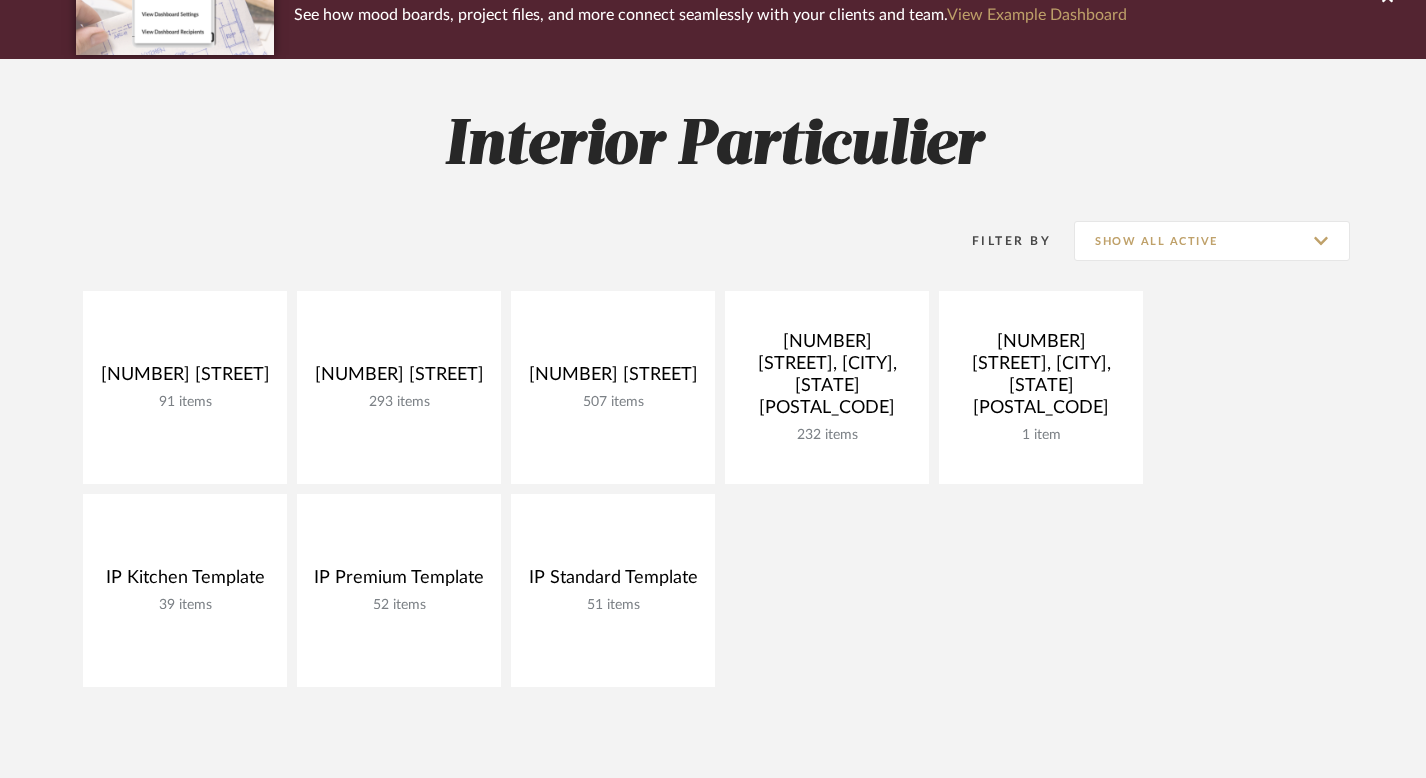 scroll, scrollTop: 0, scrollLeft: 0, axis: both 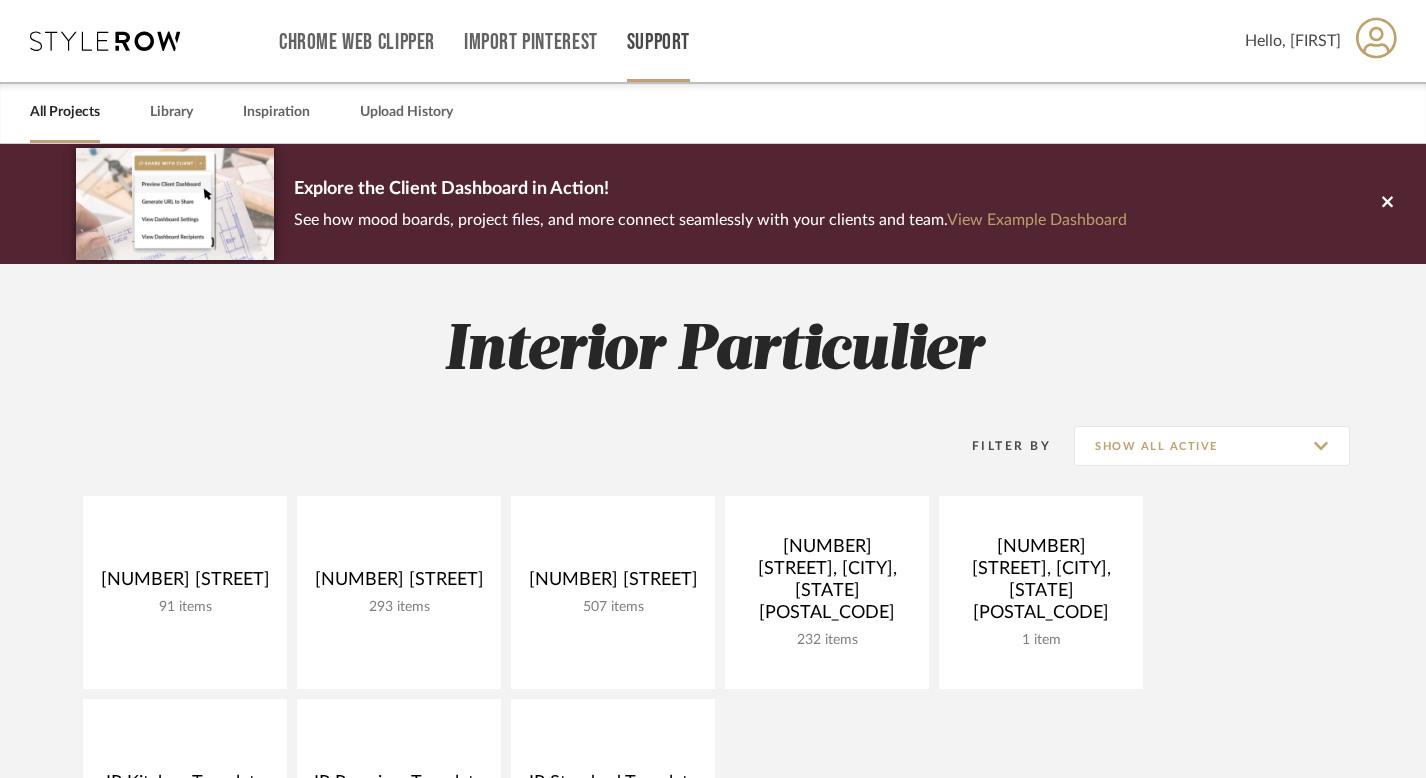 click on "Support" at bounding box center (658, 42) 